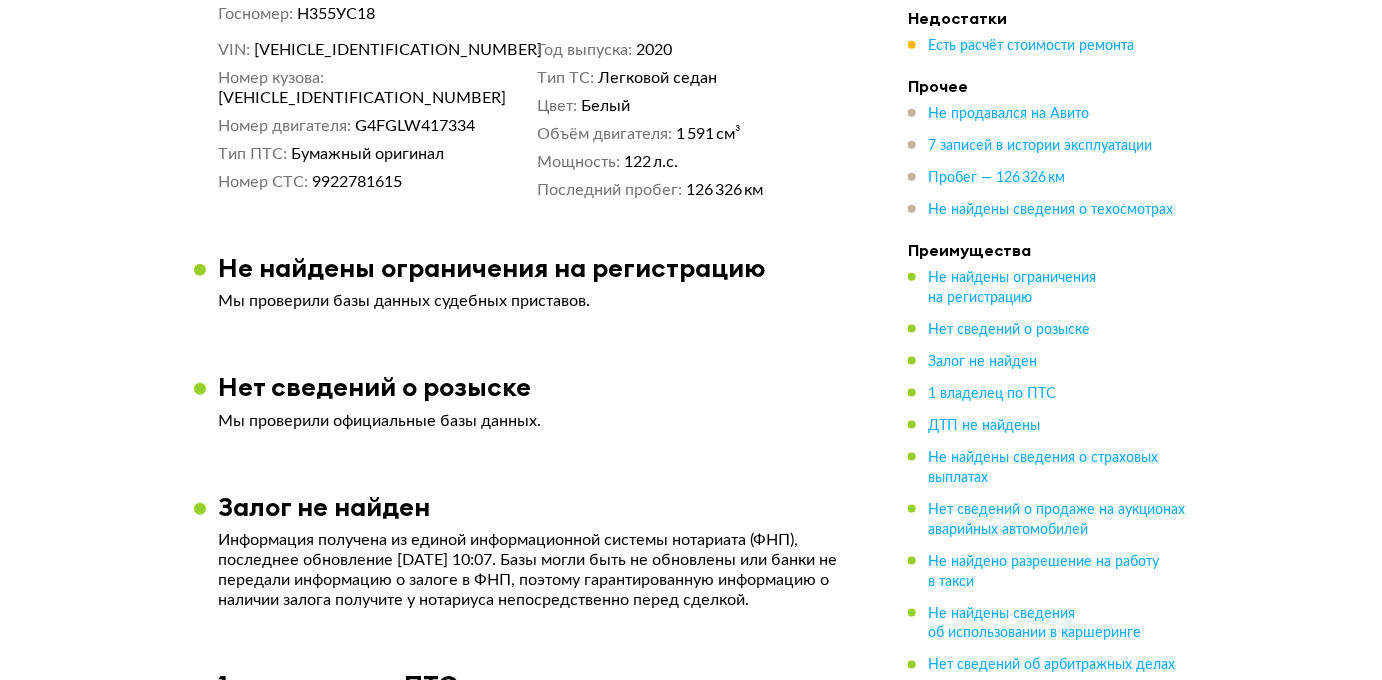 scroll, scrollTop: 0, scrollLeft: 0, axis: both 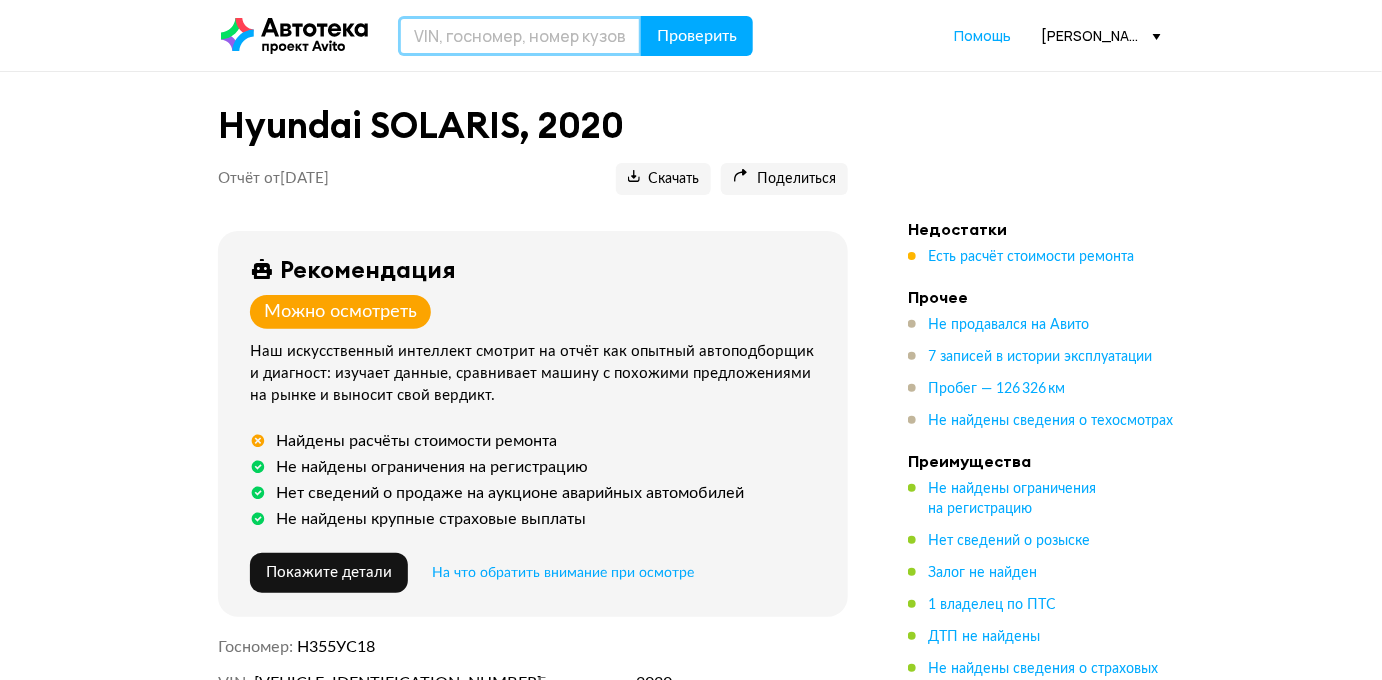 click at bounding box center [520, 36] 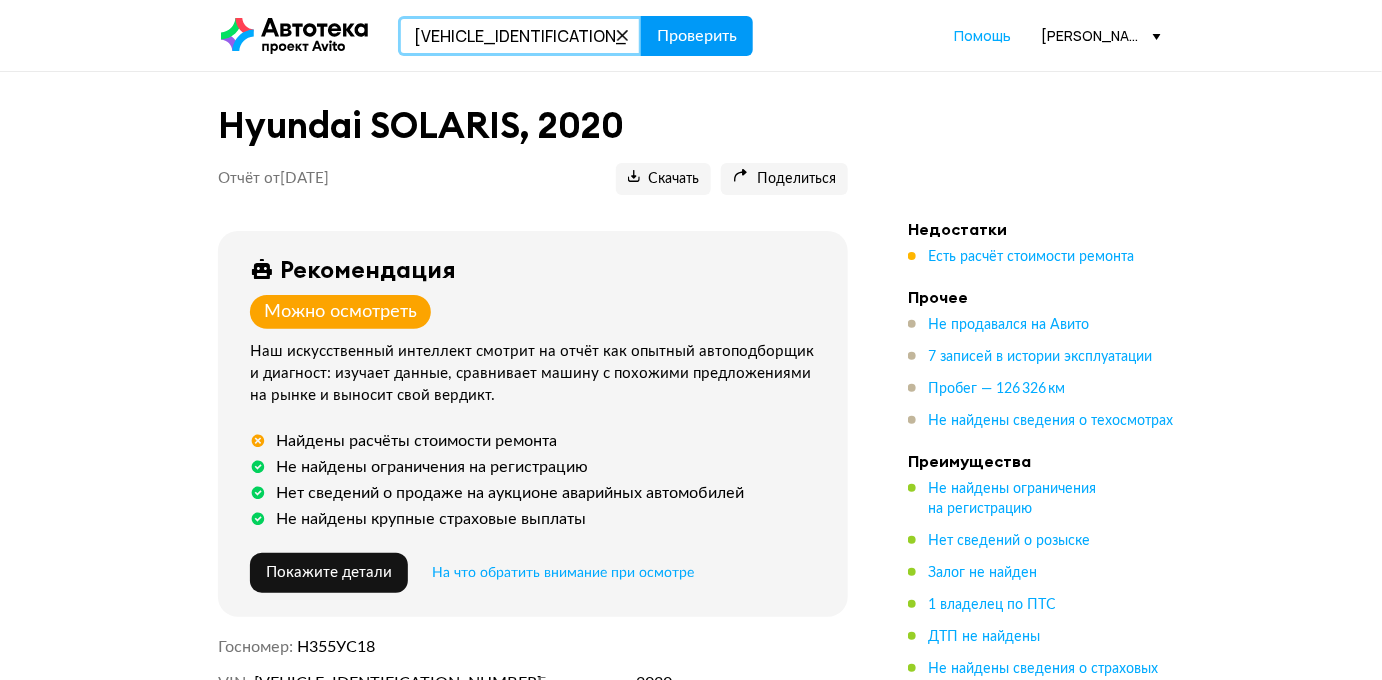 type on "[VEHICLE_IDENTIFICATION_NUMBER]" 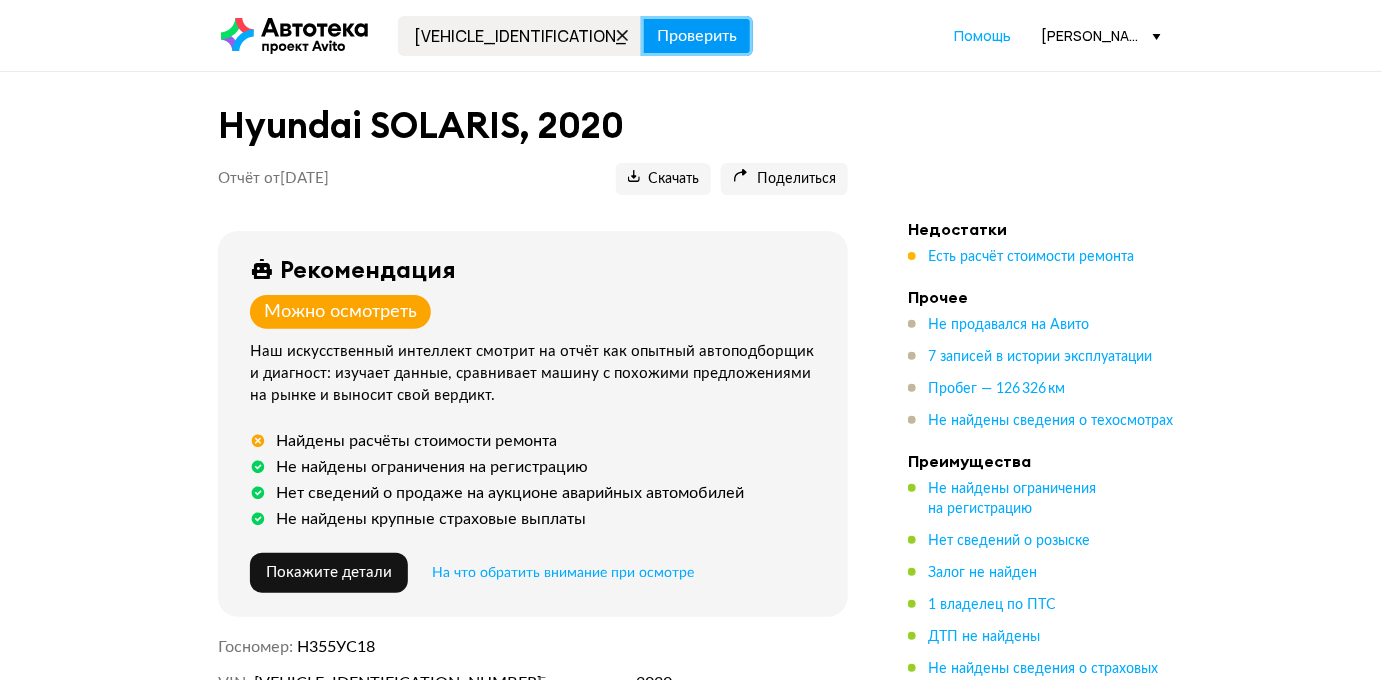 click on "Проверить" at bounding box center (697, 36) 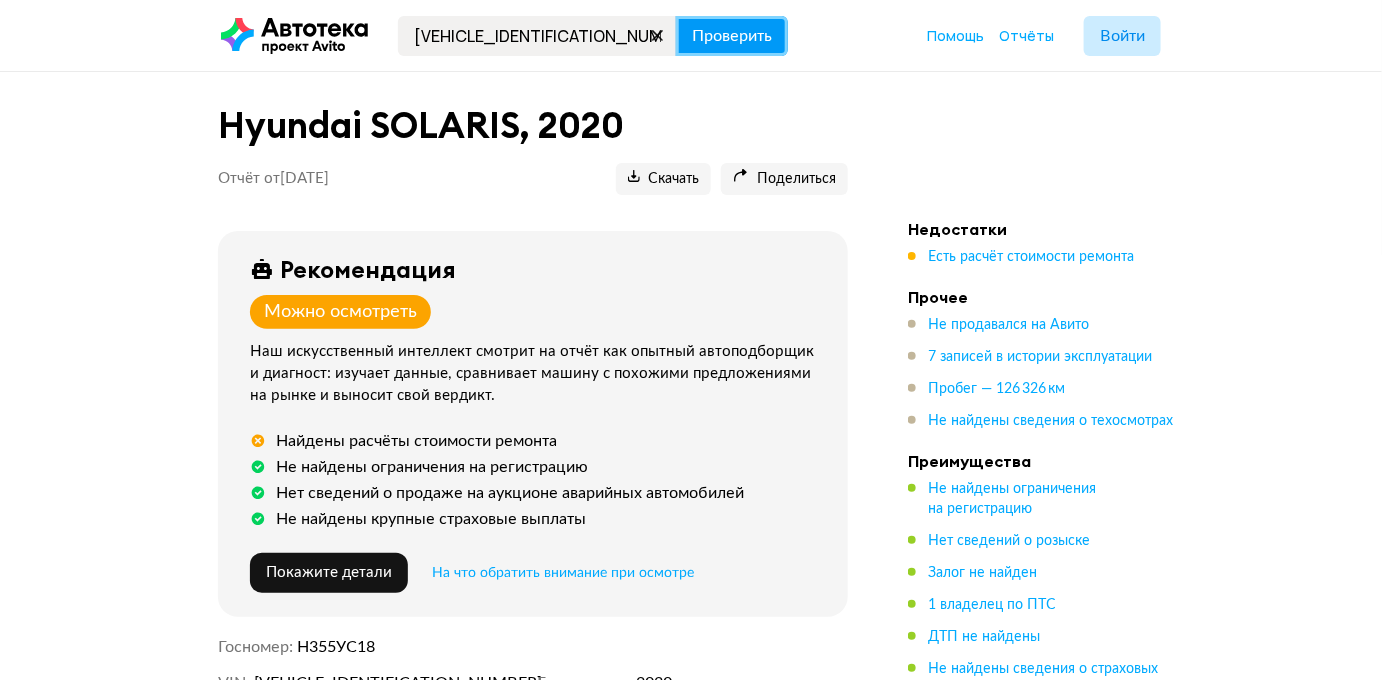 click on "Проверить" at bounding box center [732, 36] 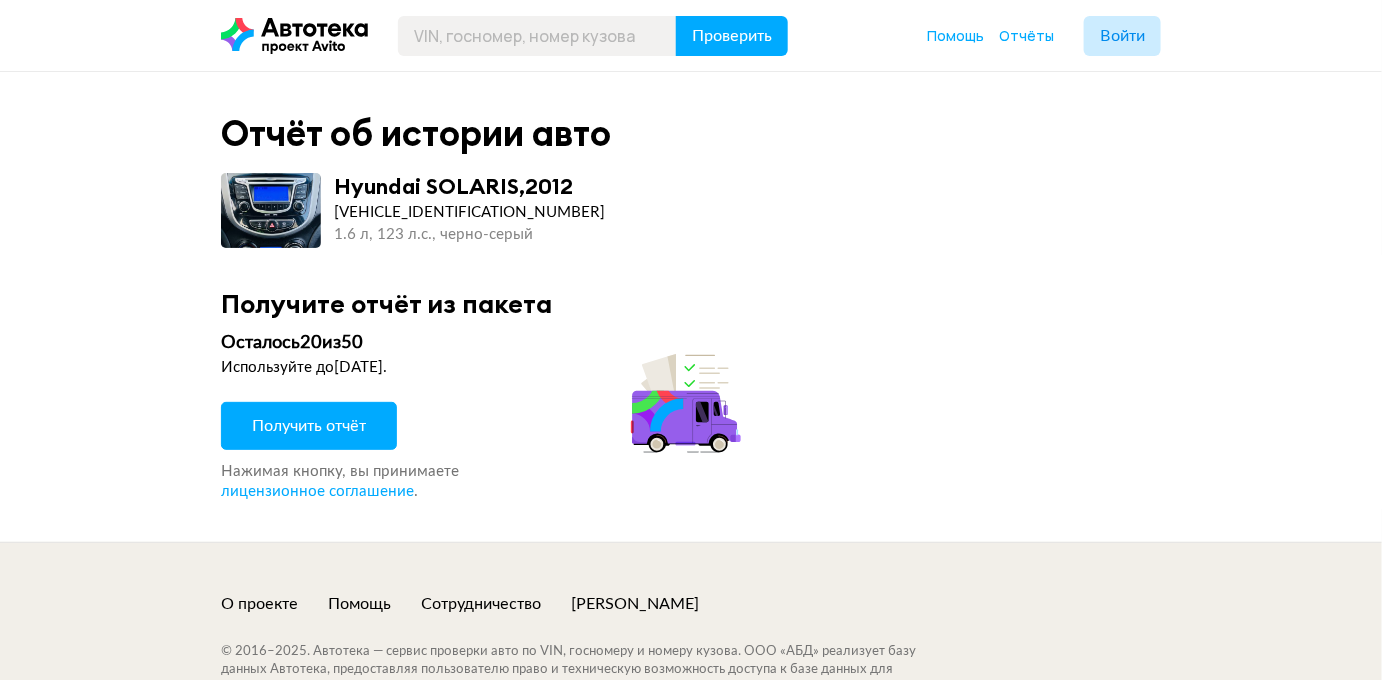 click on "Получить отчёт" at bounding box center (309, 426) 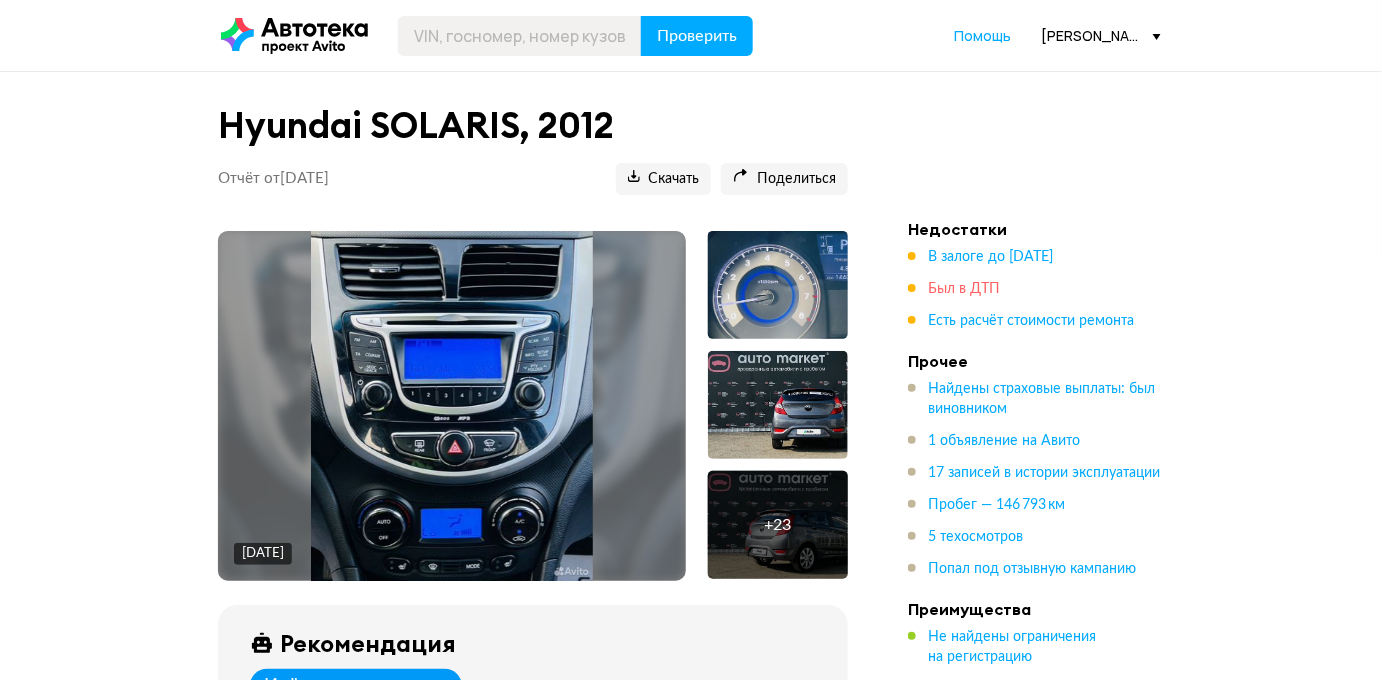 click on "Был в ДТП" at bounding box center (964, 289) 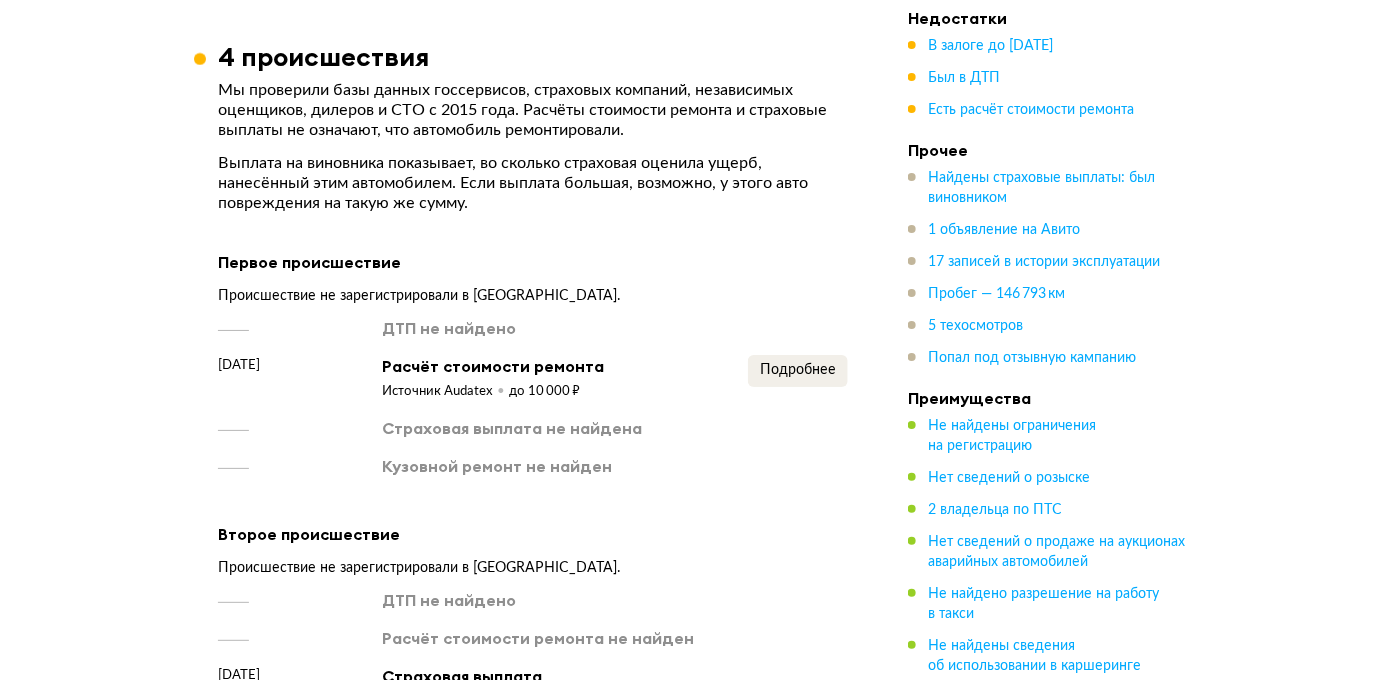 scroll, scrollTop: 2368, scrollLeft: 0, axis: vertical 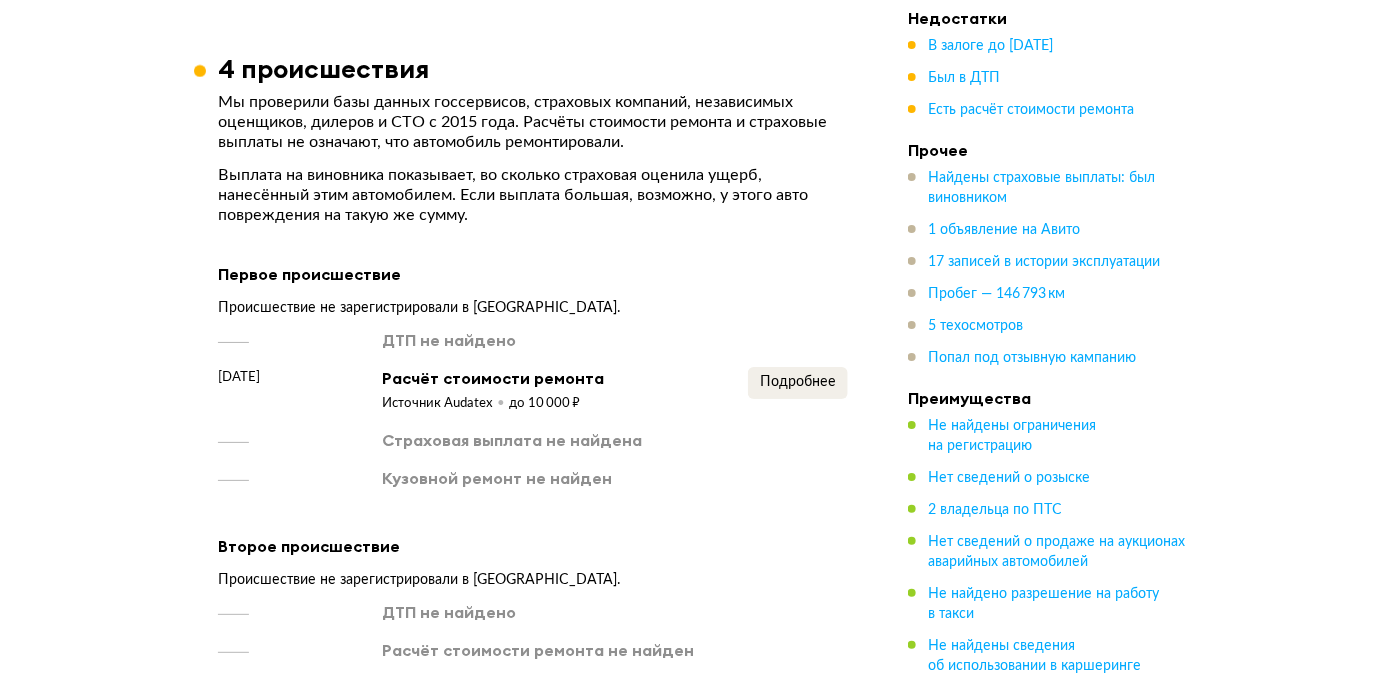click on "Подробнее" at bounding box center [798, 390] 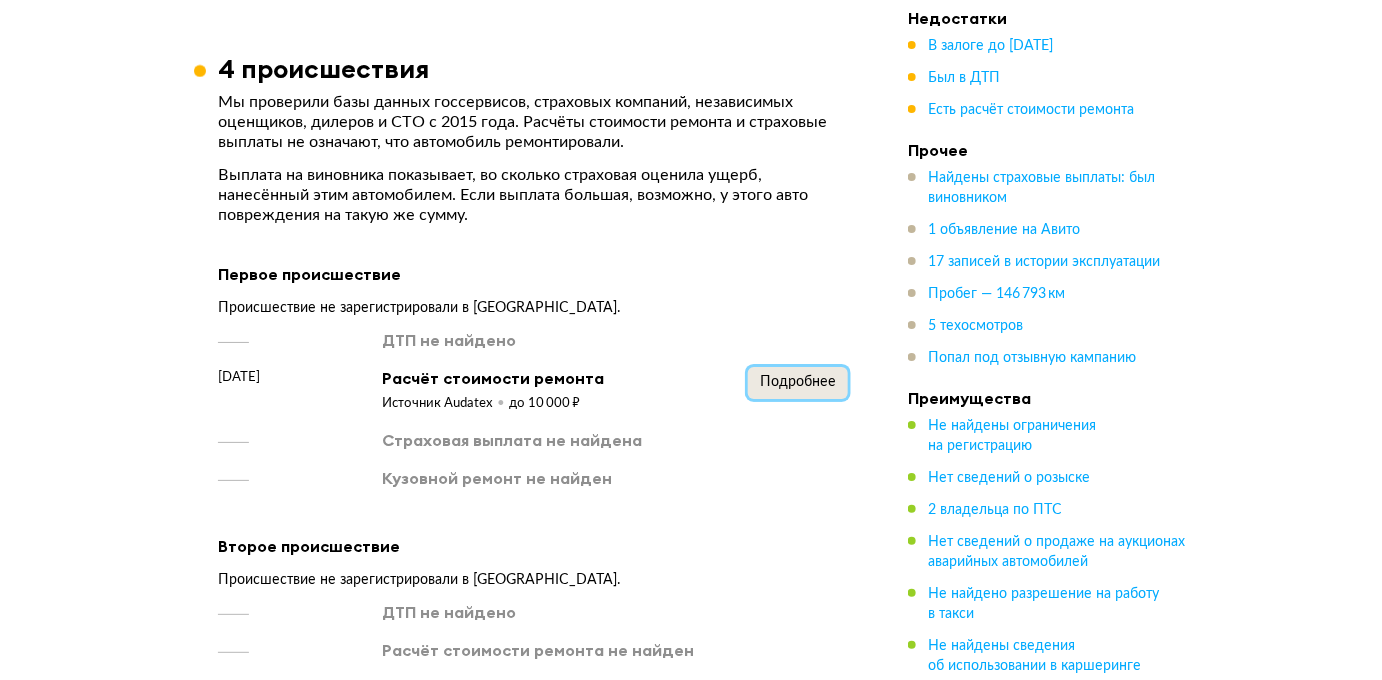 click on "Подробнее" at bounding box center [798, 383] 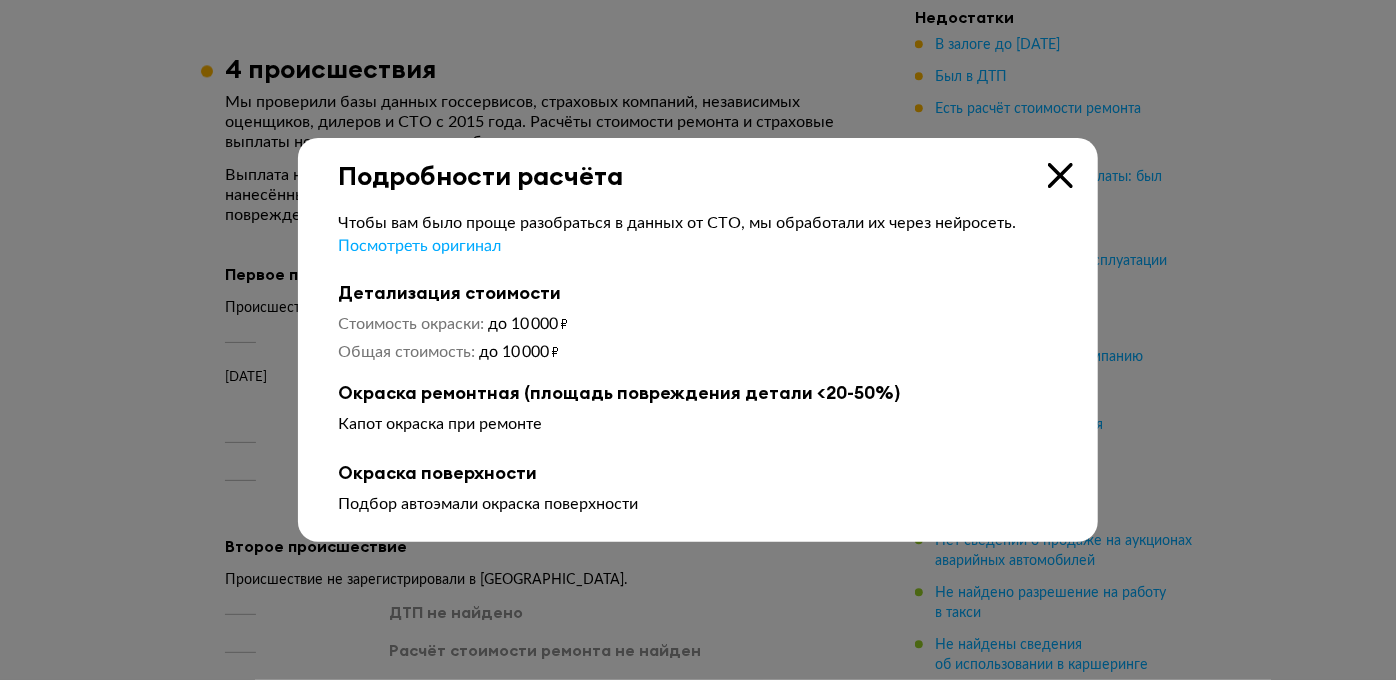 click at bounding box center (698, 340) 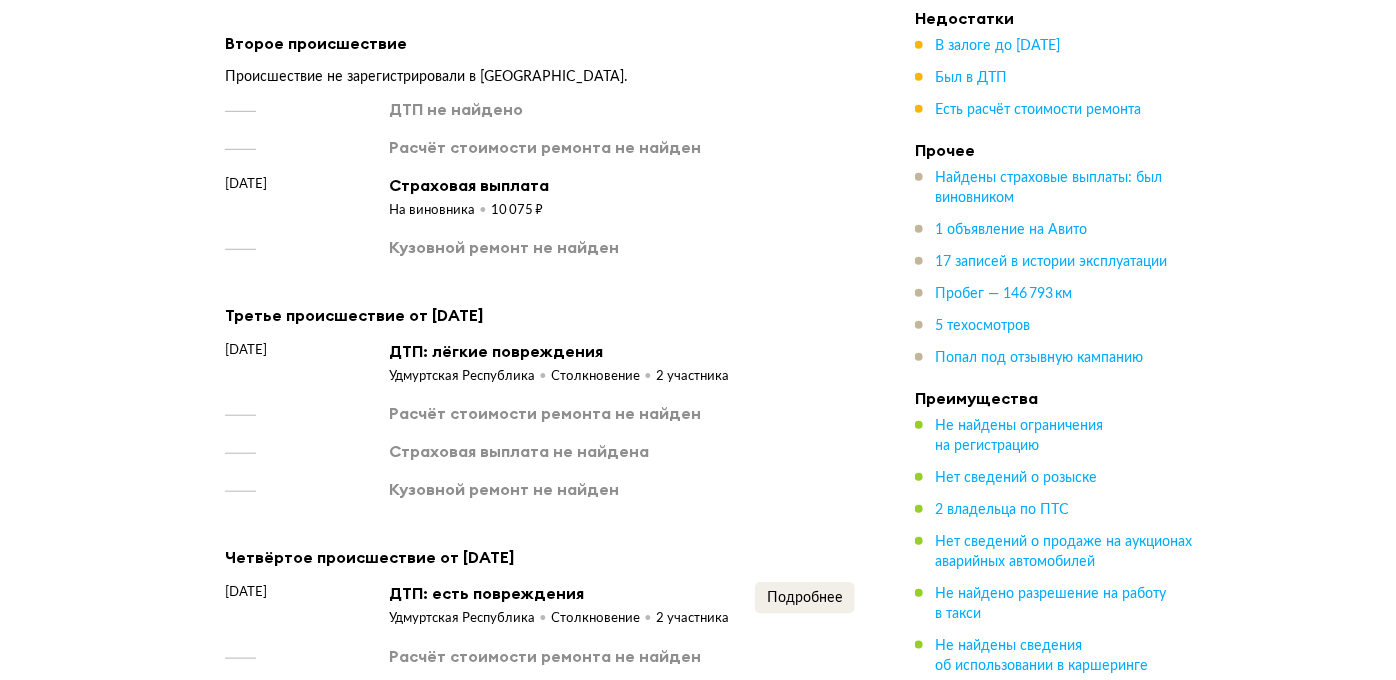 scroll, scrollTop: 3095, scrollLeft: 0, axis: vertical 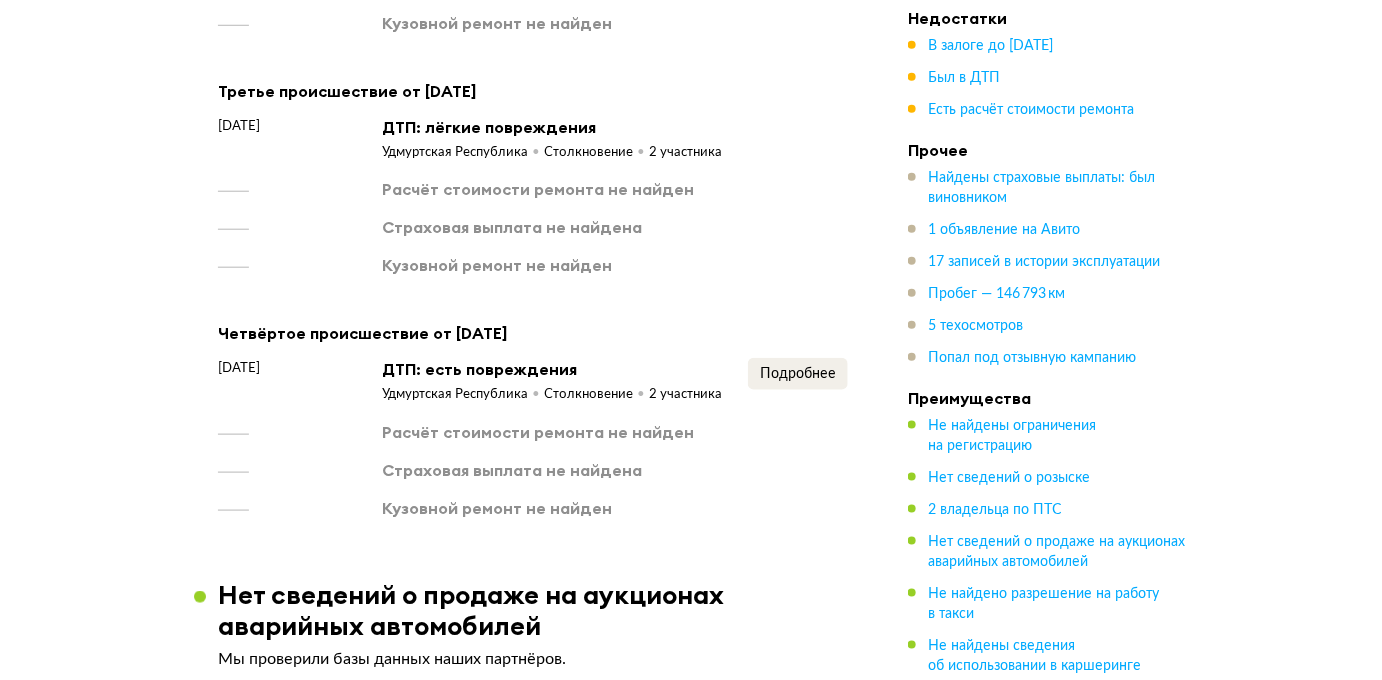 click on "Четвёртое происшествие от [DATE] [DATE] ДТП: есть повреждения Удмуртская Республика Столкновение 2 участника Подробнее Расчёт стоимости ремонта не найден Страховая выплата не найдена Кузовной ремонт не найден" at bounding box center [533, 419] 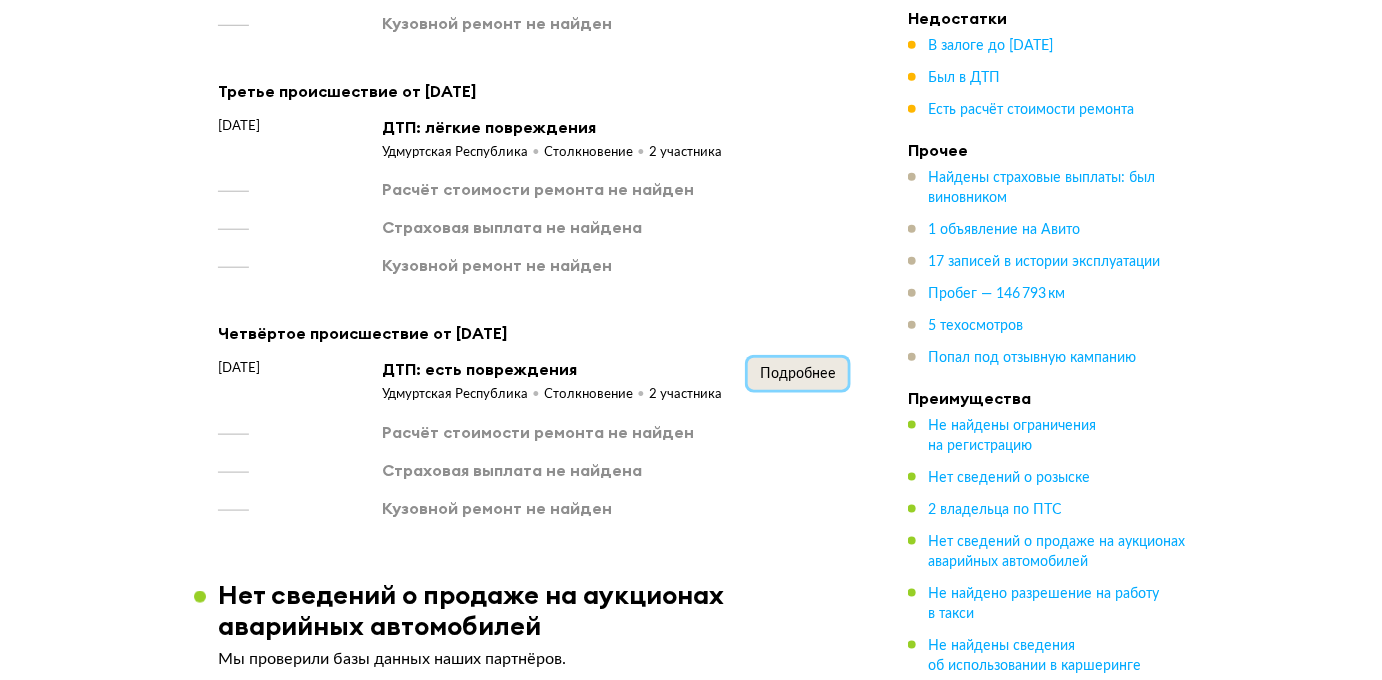 click on "Подробнее" at bounding box center [798, 374] 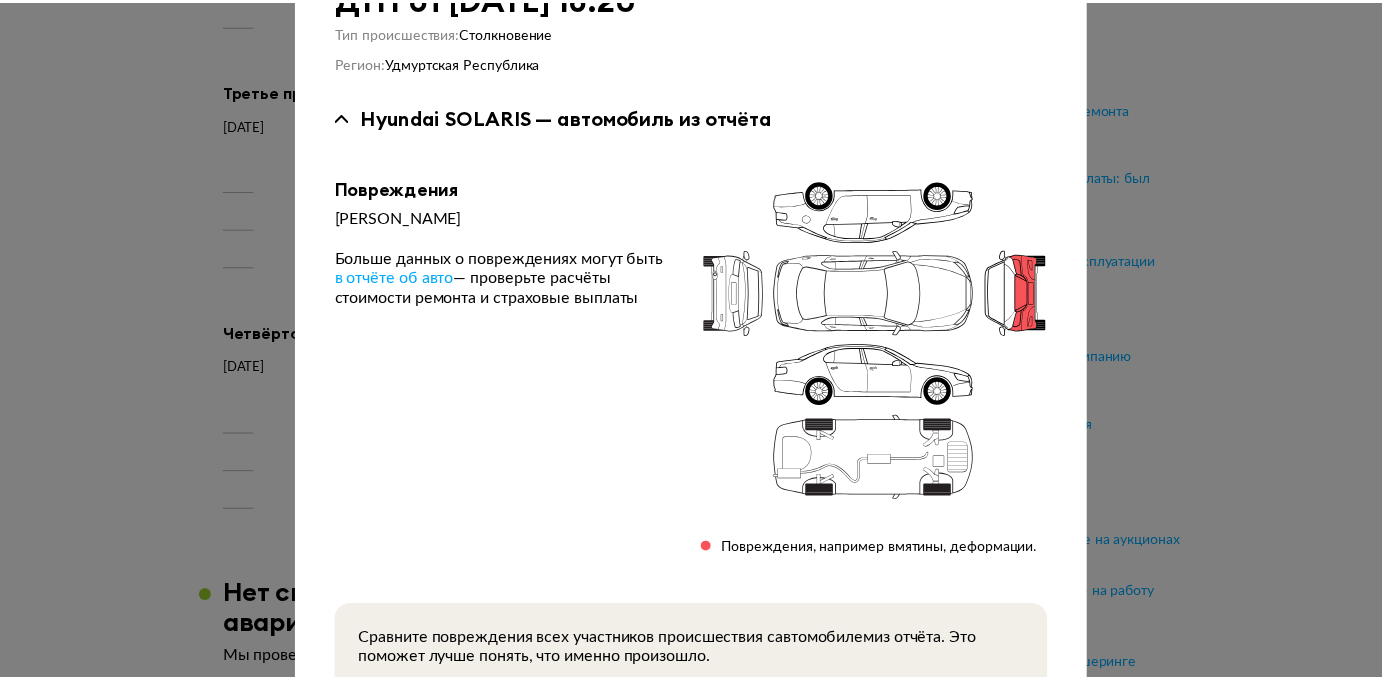 scroll, scrollTop: 240, scrollLeft: 0, axis: vertical 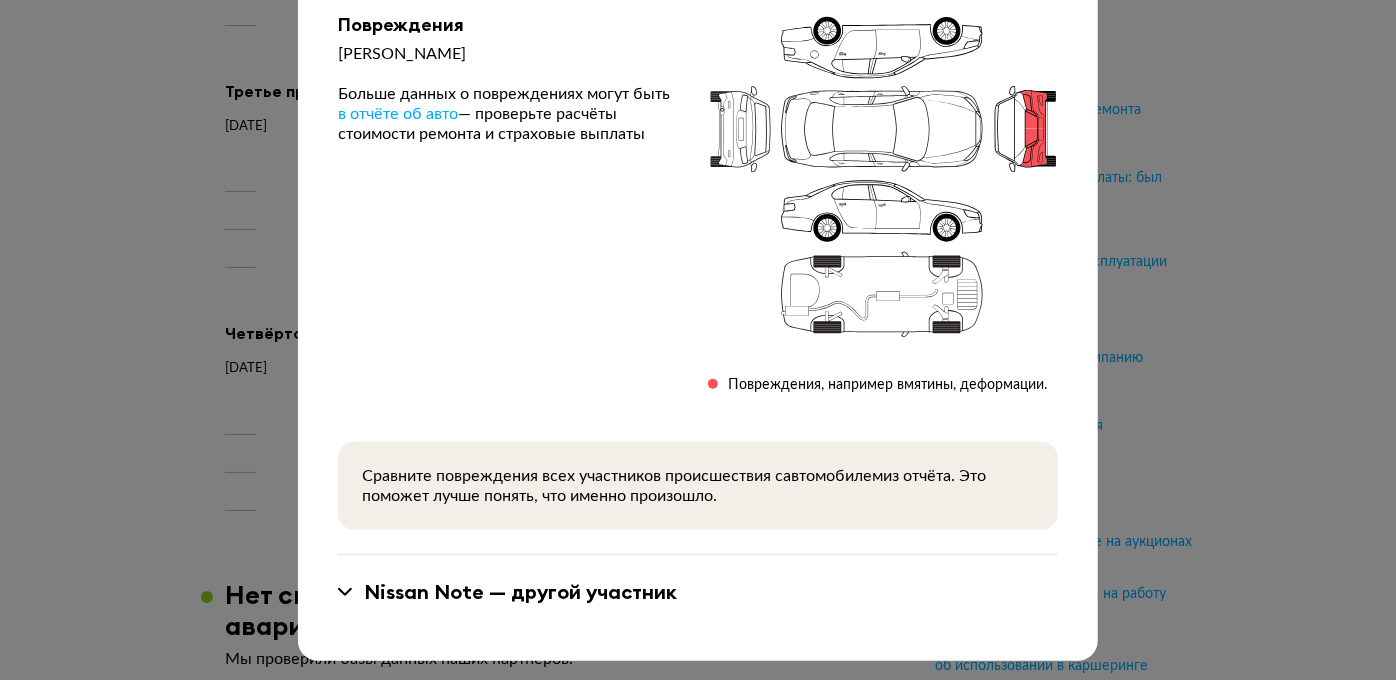 click at bounding box center [698, 100] 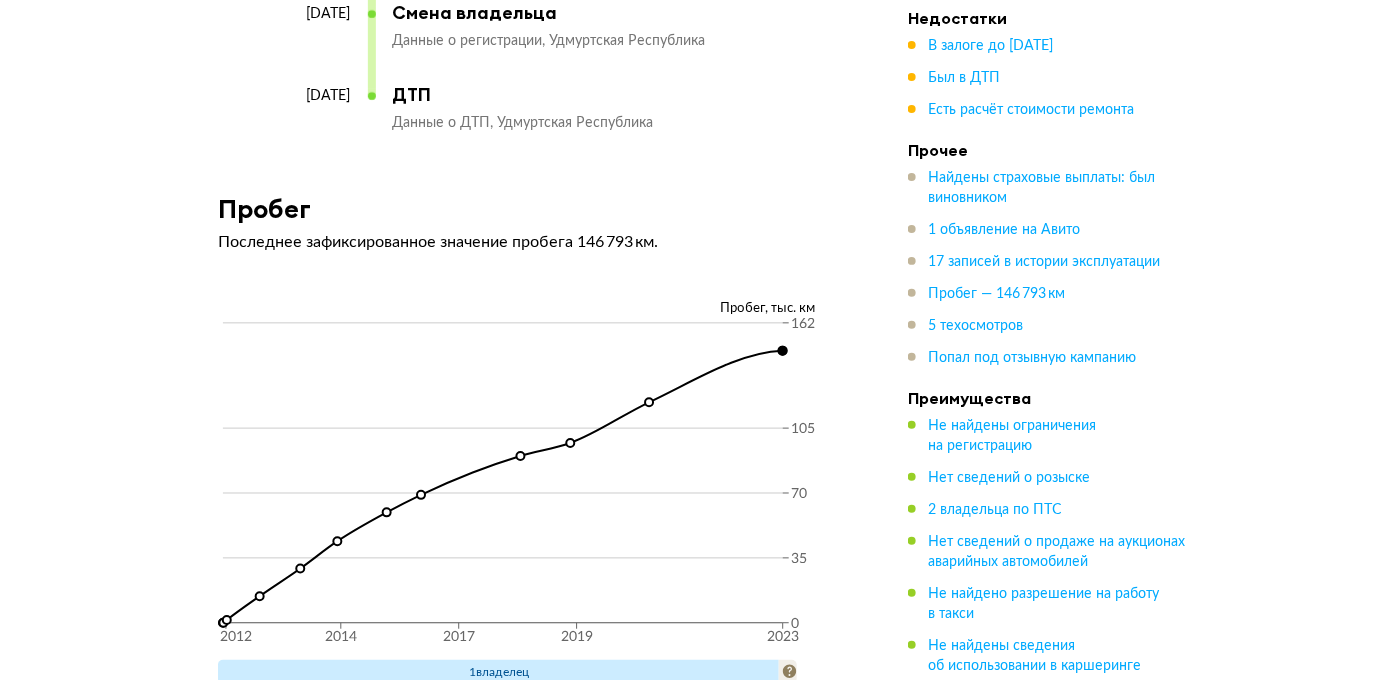 scroll, scrollTop: 7640, scrollLeft: 0, axis: vertical 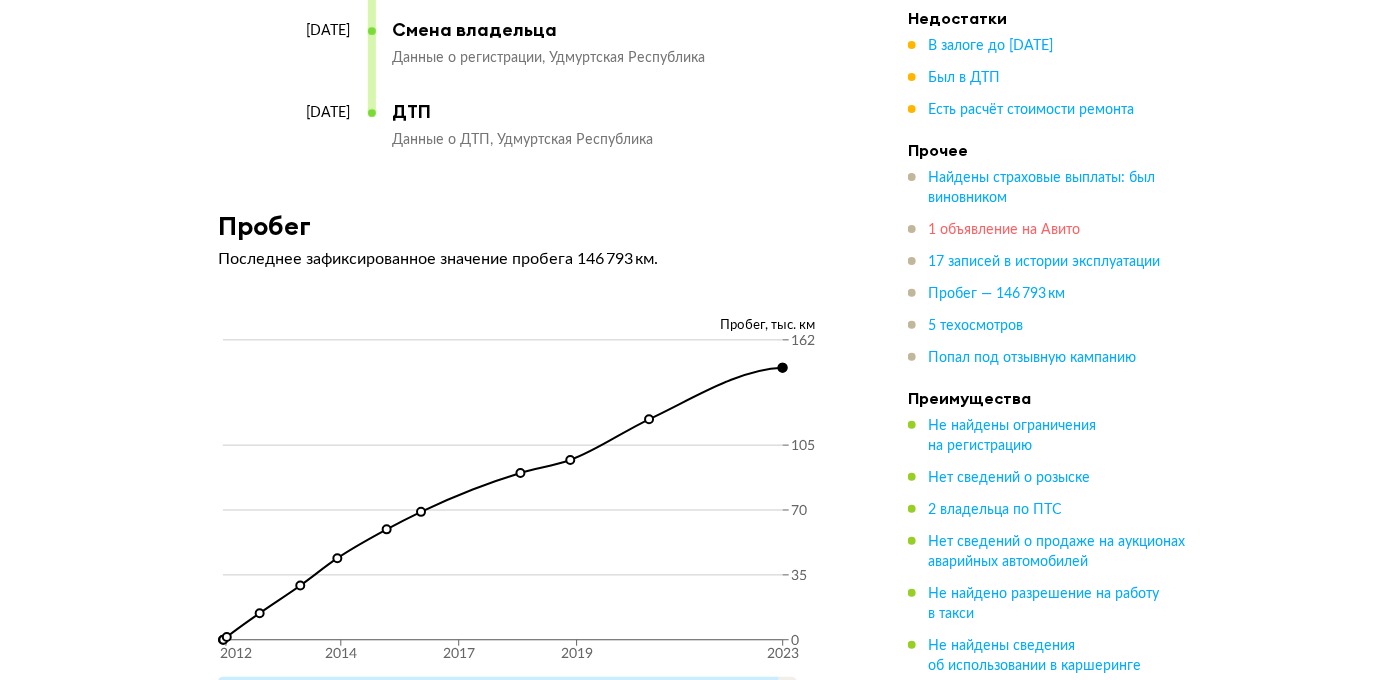 click on "1 объявление на Авито" at bounding box center [1004, 230] 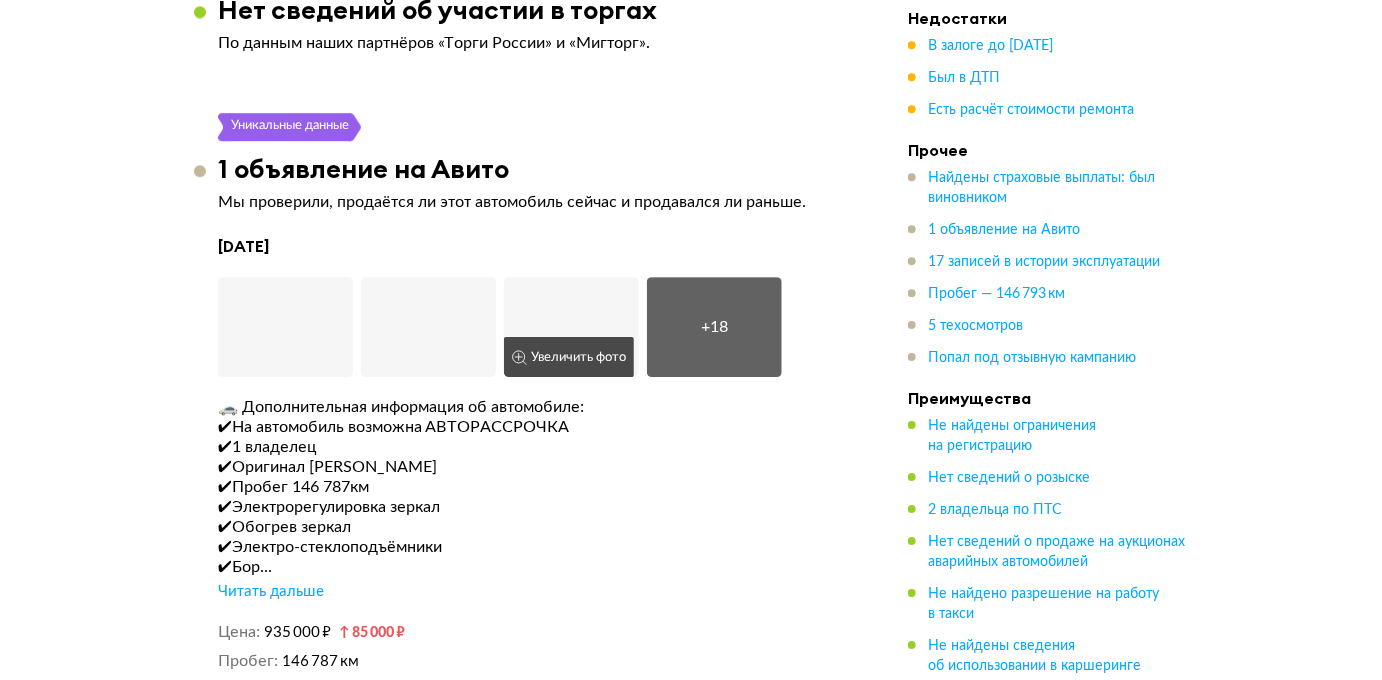 scroll, scrollTop: 4548, scrollLeft: 0, axis: vertical 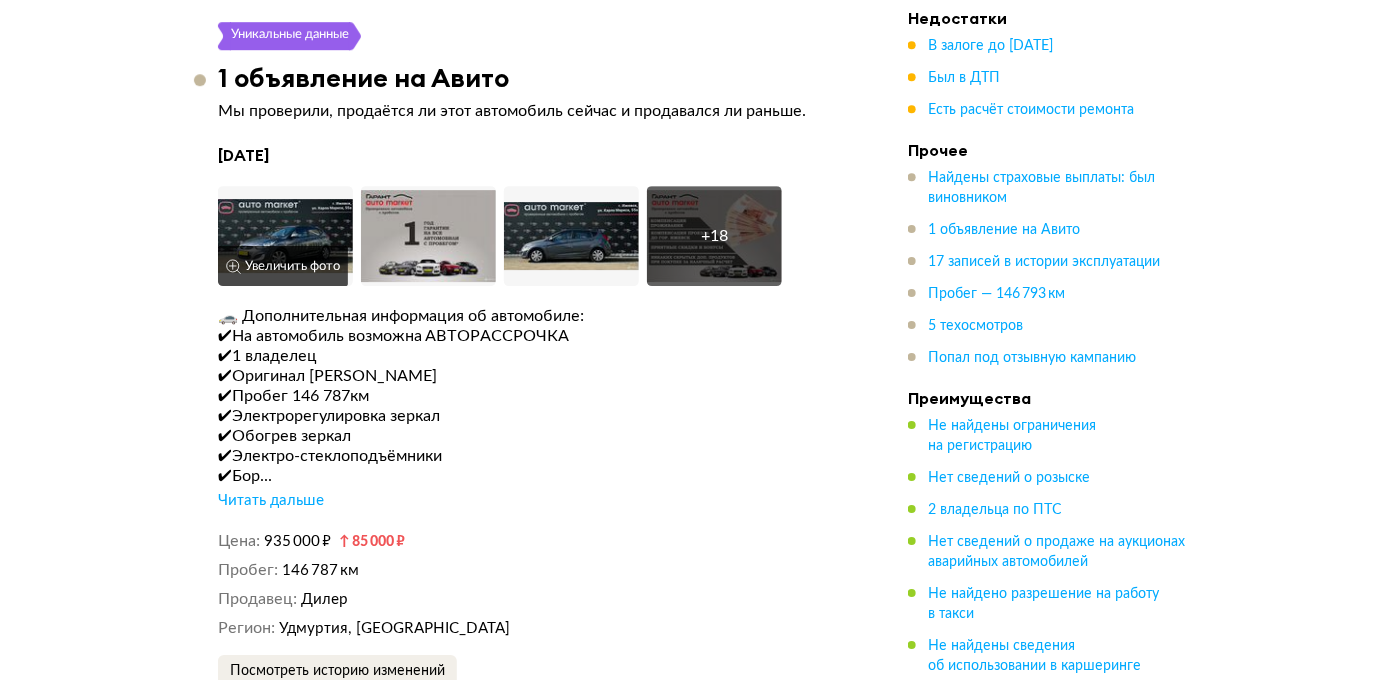 click on "Увеличить фото" at bounding box center (283, 266) 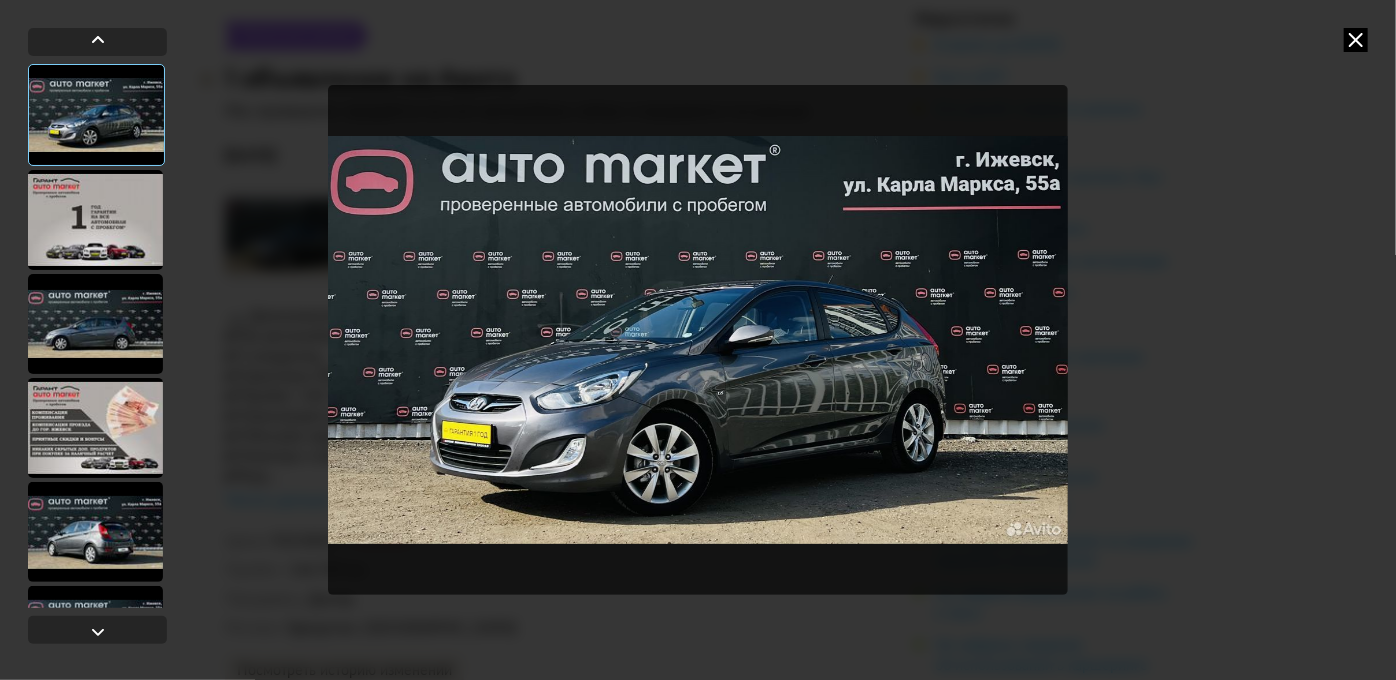 type 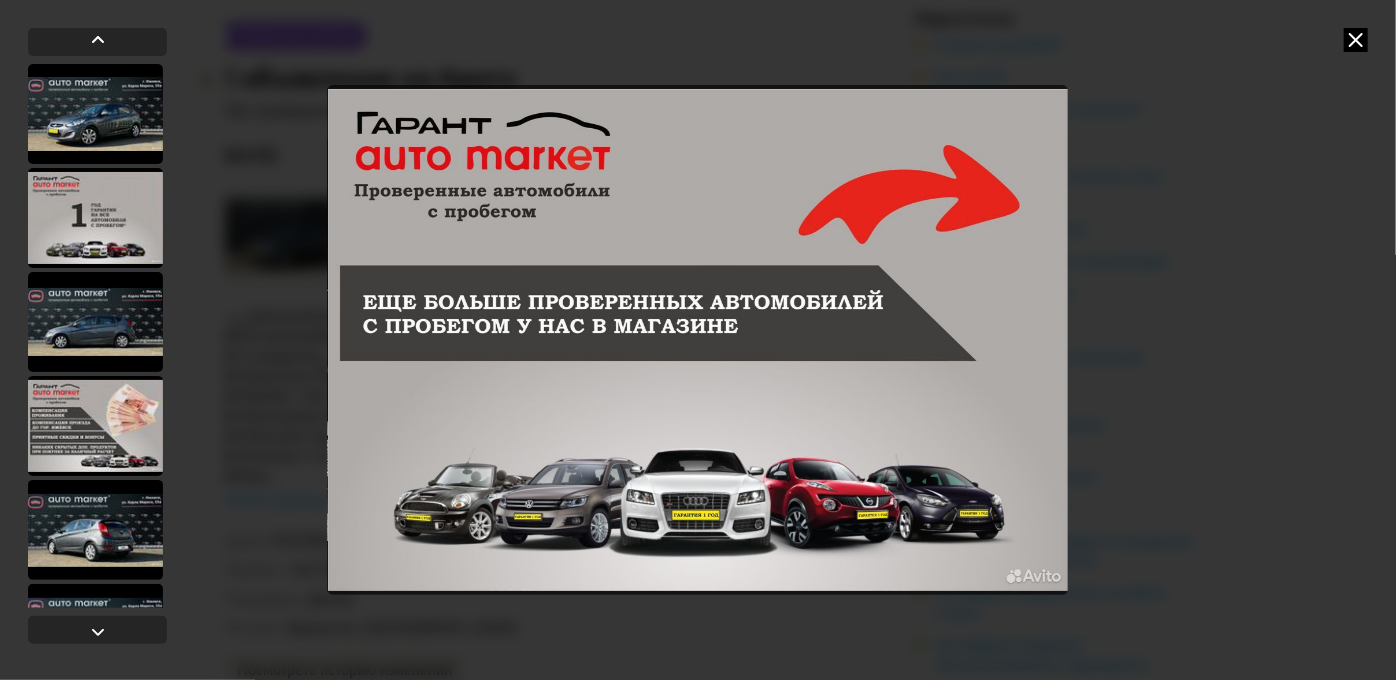 click at bounding box center [1356, 40] 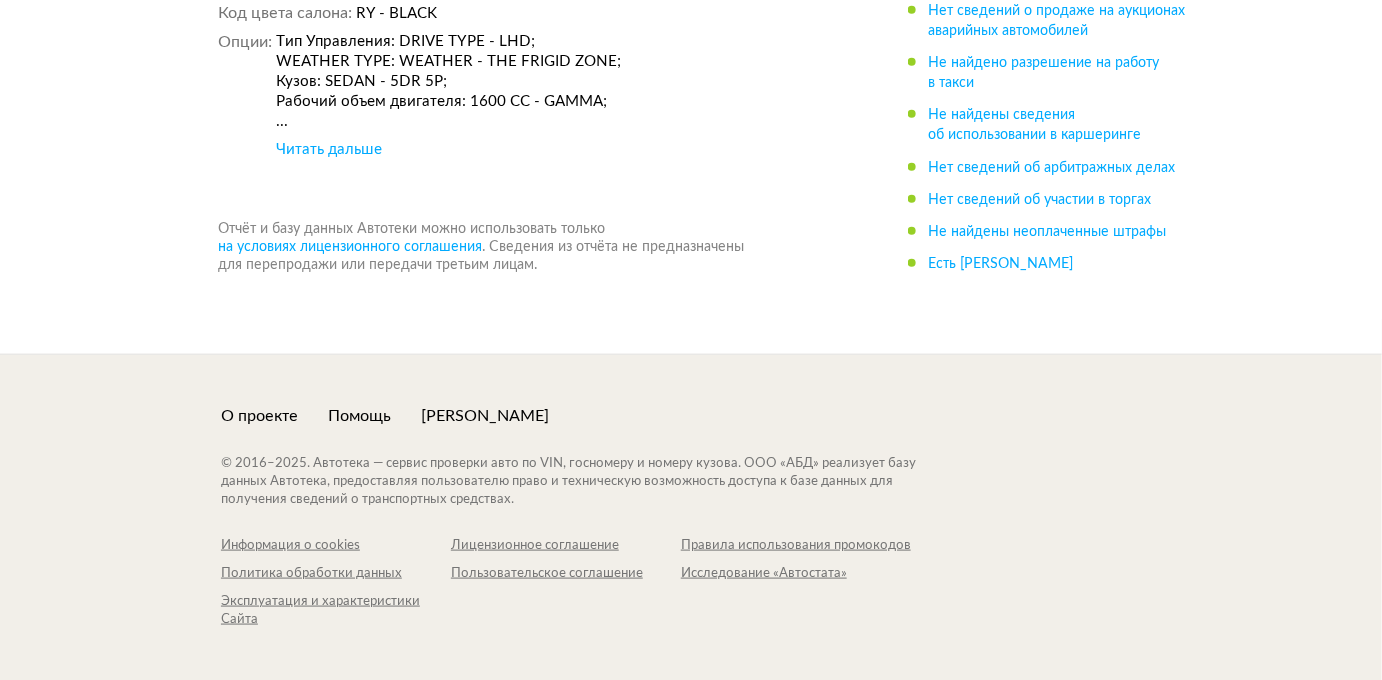 scroll, scrollTop: 10153, scrollLeft: 0, axis: vertical 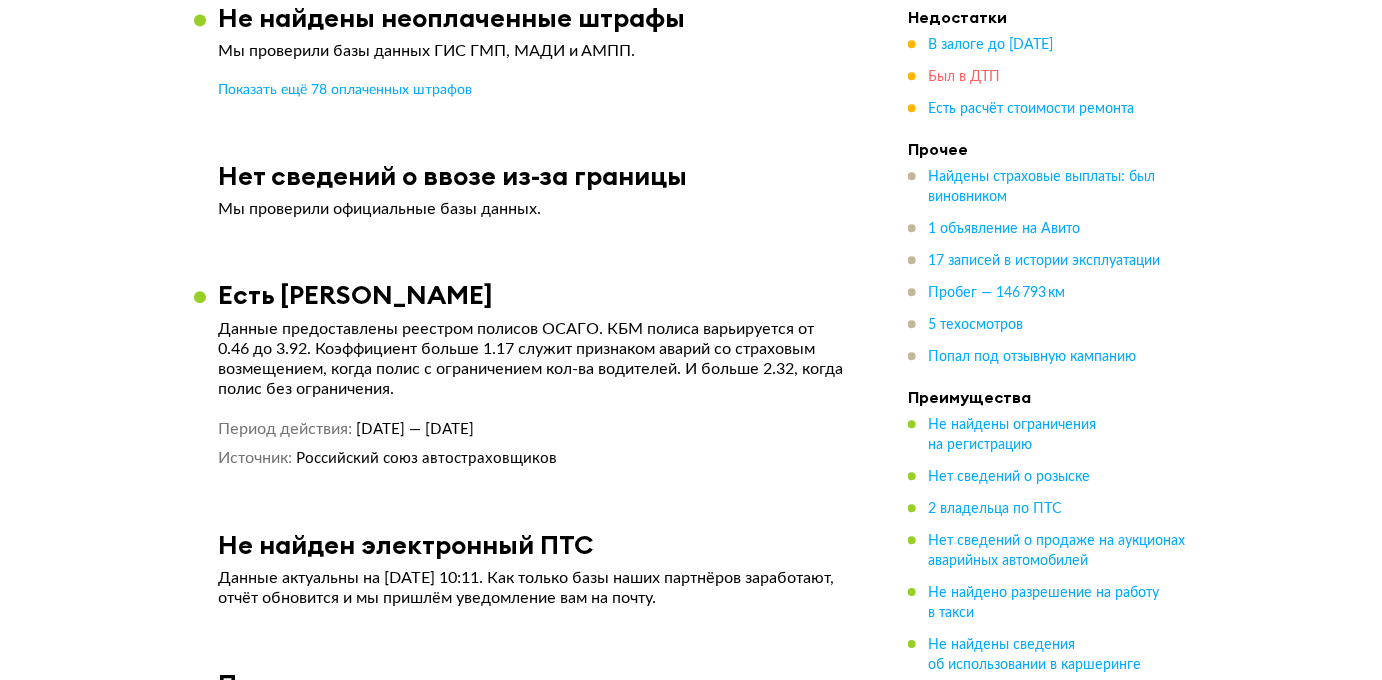 click on "Был в ДТП" at bounding box center [964, 78] 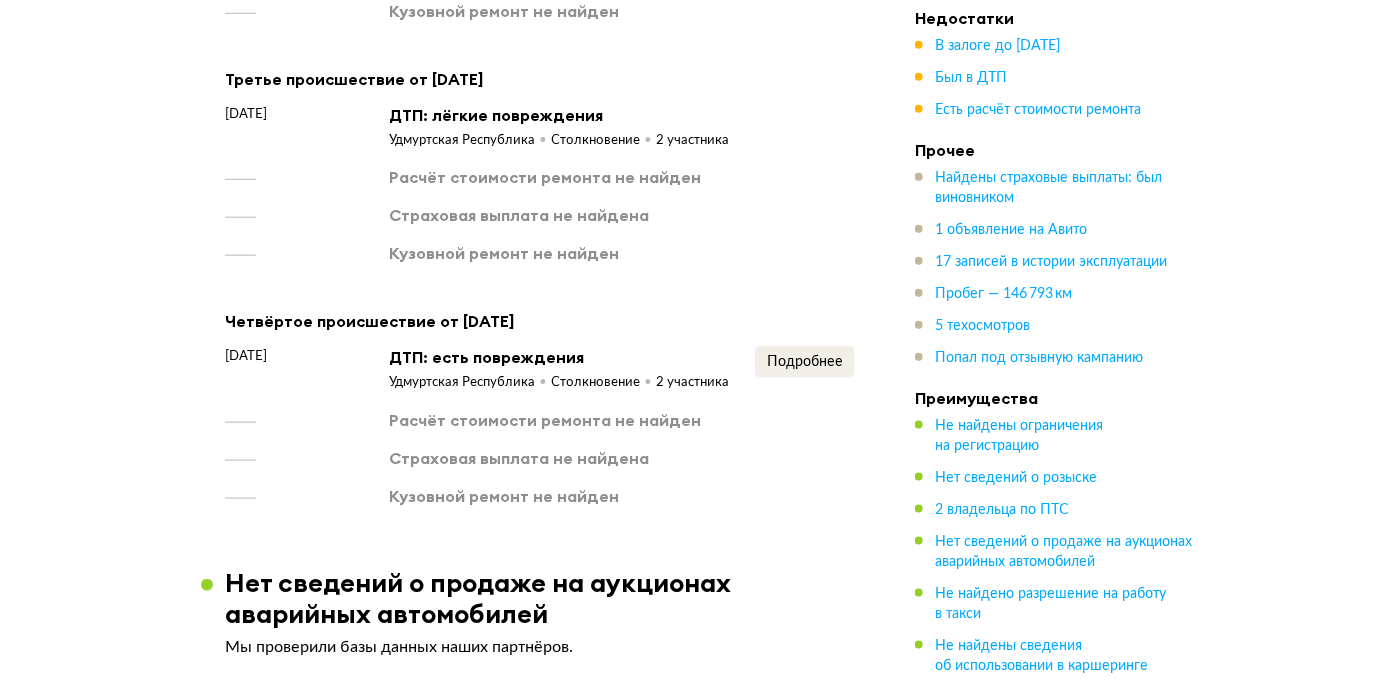 scroll, scrollTop: 3094, scrollLeft: 0, axis: vertical 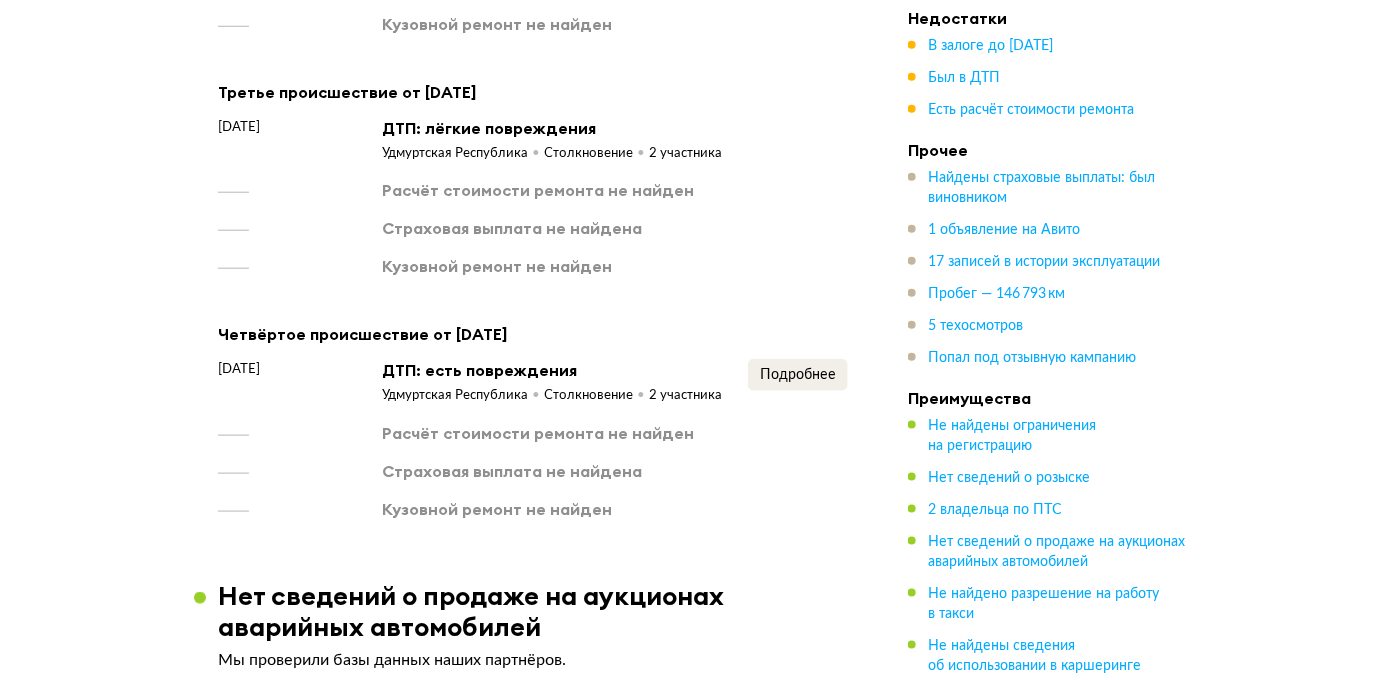 drag, startPoint x: 748, startPoint y: 324, endPoint x: 765, endPoint y: 342, distance: 24.758837 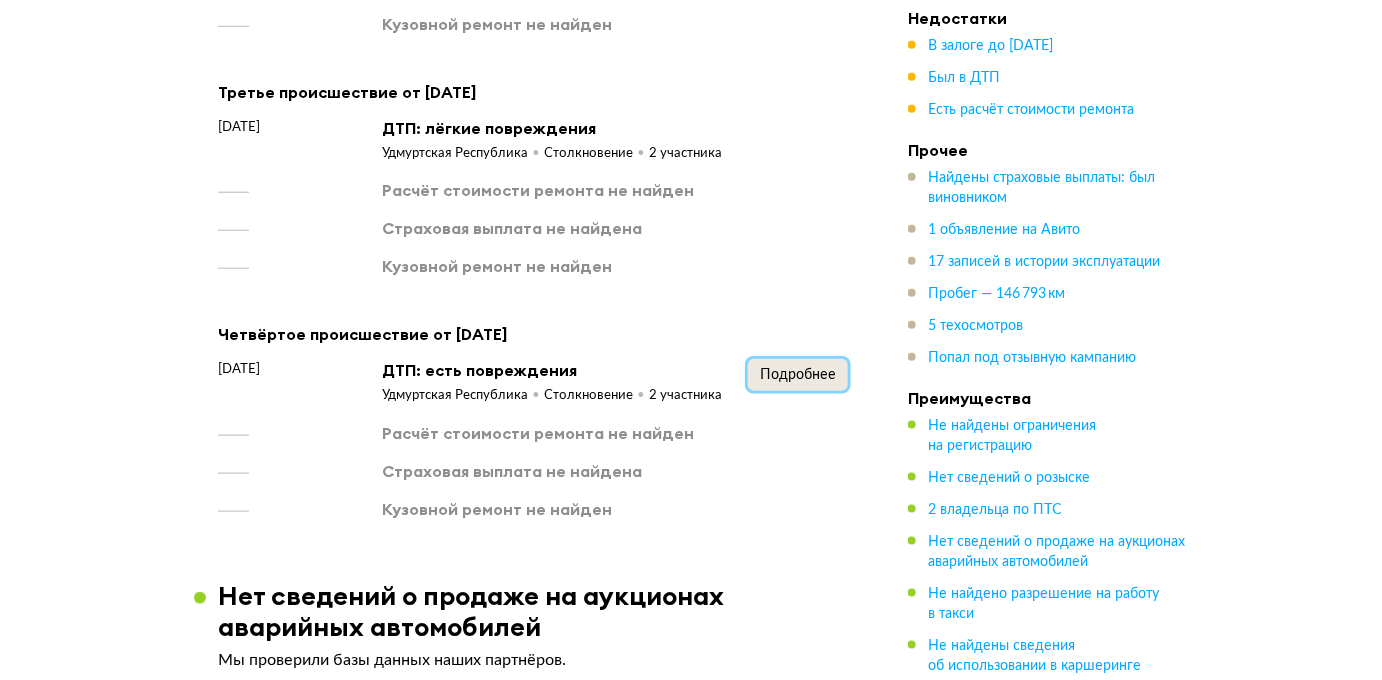 click on "Подробнее" at bounding box center [798, 375] 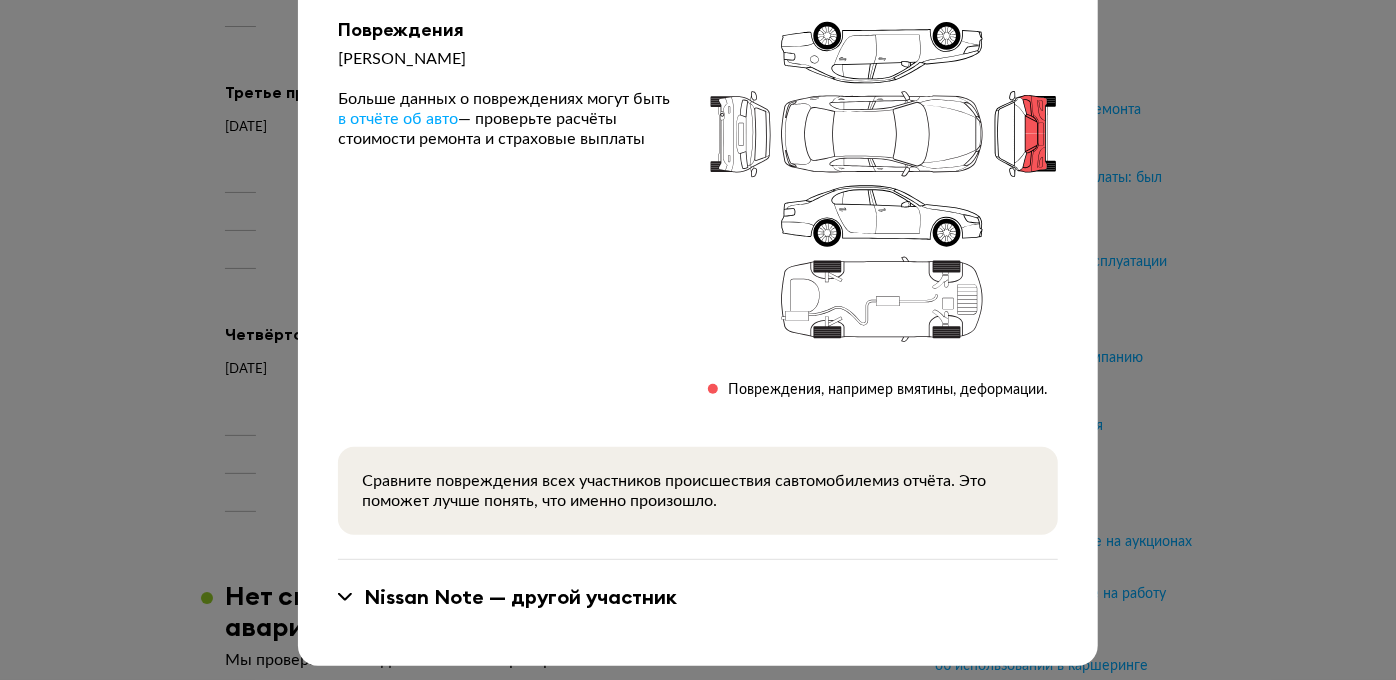 scroll, scrollTop: 240, scrollLeft: 0, axis: vertical 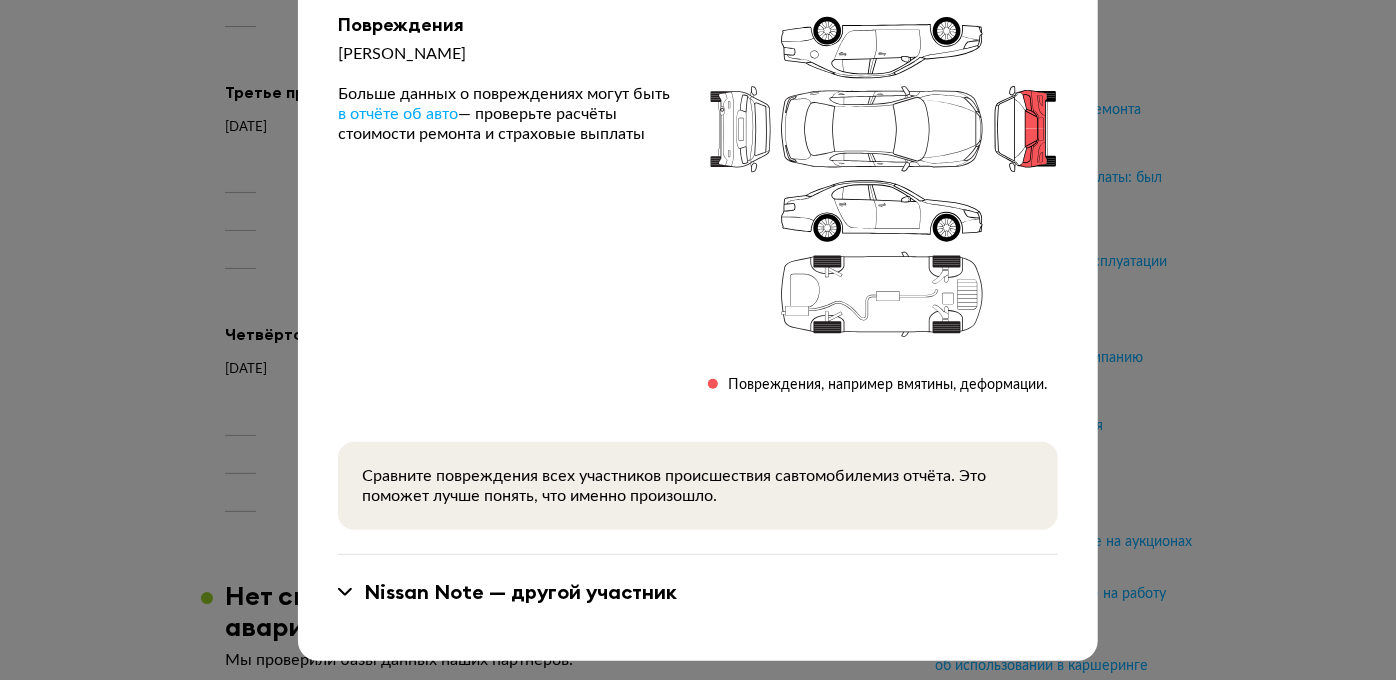 click on "Nissan   Note   —   другой участник" at bounding box center (520, 592) 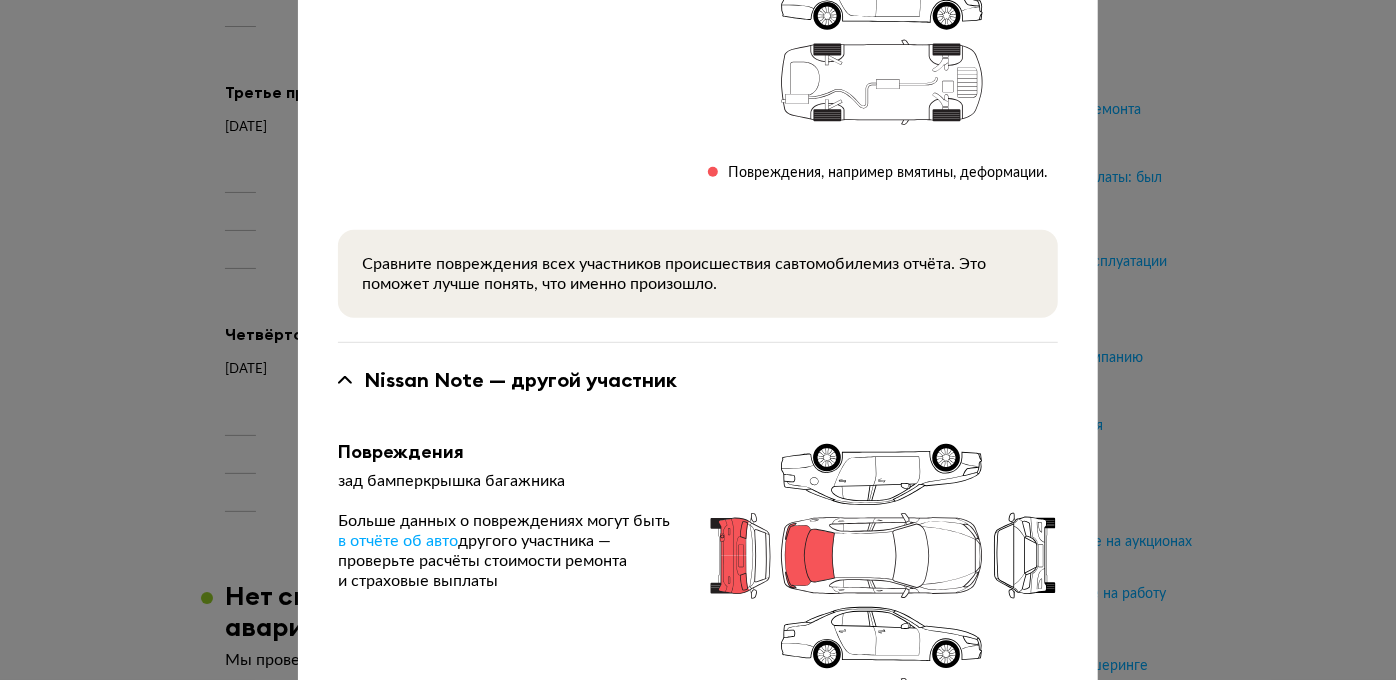 scroll, scrollTop: 668, scrollLeft: 0, axis: vertical 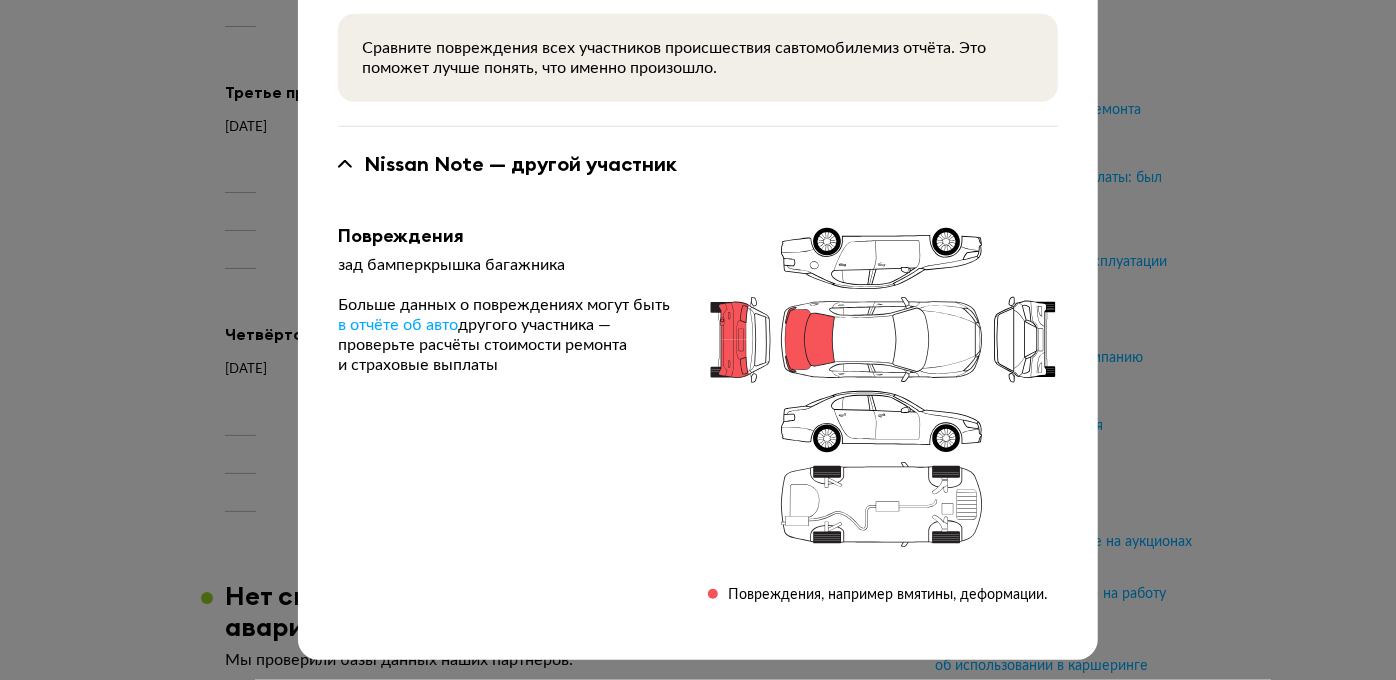 click on "ДТП от [DATE] 16:20 Тип происшествия :  Столкновение Регион :  Удмуртская Республика Hyundai   SOLARIS   —   автомобиль из отчёта Повреждения пер бампер Больше данных о повреждениях могут быть  в отчёте об авто   — проверьте расчёты стоимости ремонта и страховые выплаты Повреждения, например вмятины, деформации. Сравните повреждения всех участников происшествия с  автомобилем  из отчёта. Это поможет лучше понять, что именно произошло. Nissan   Note   —   другой участник Повреждения зад бамперкрышка багажника Больше данных о повреждениях могут быть" at bounding box center (698, 340) 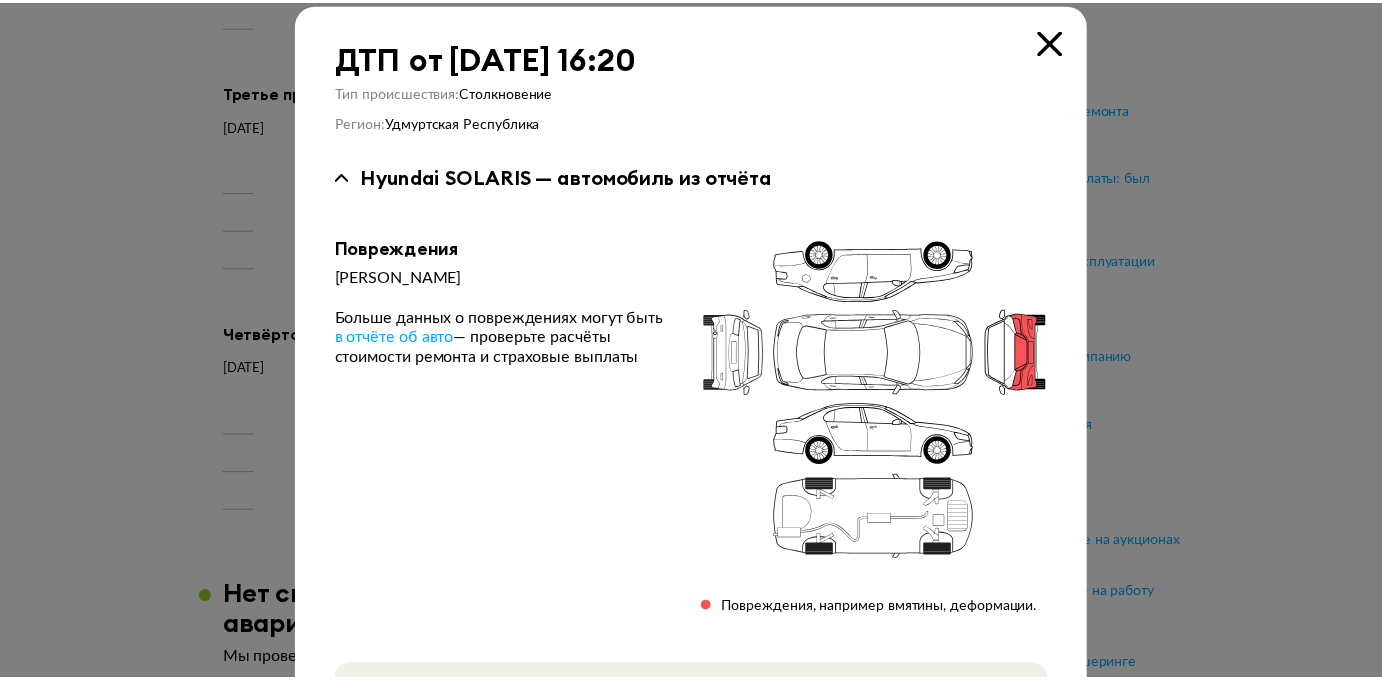 scroll, scrollTop: 0, scrollLeft: 0, axis: both 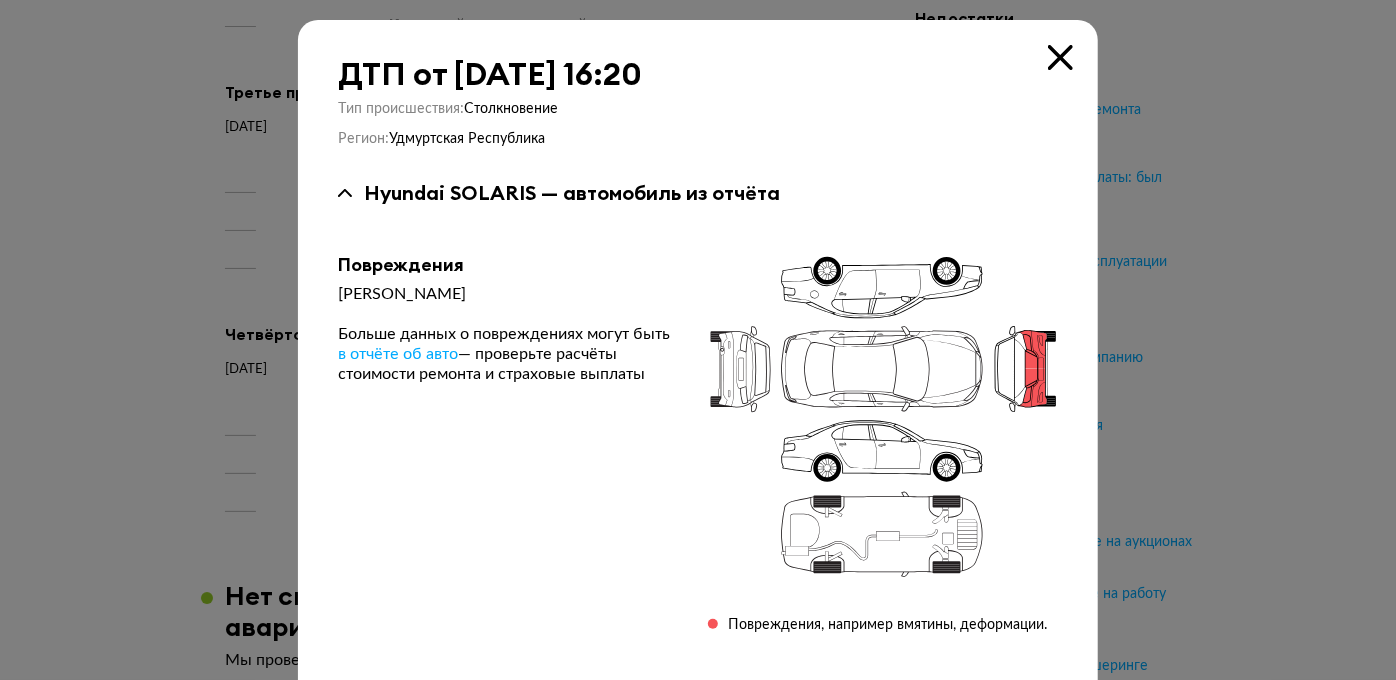 click on "ДТП от [DATE] 16:20" at bounding box center [698, 74] 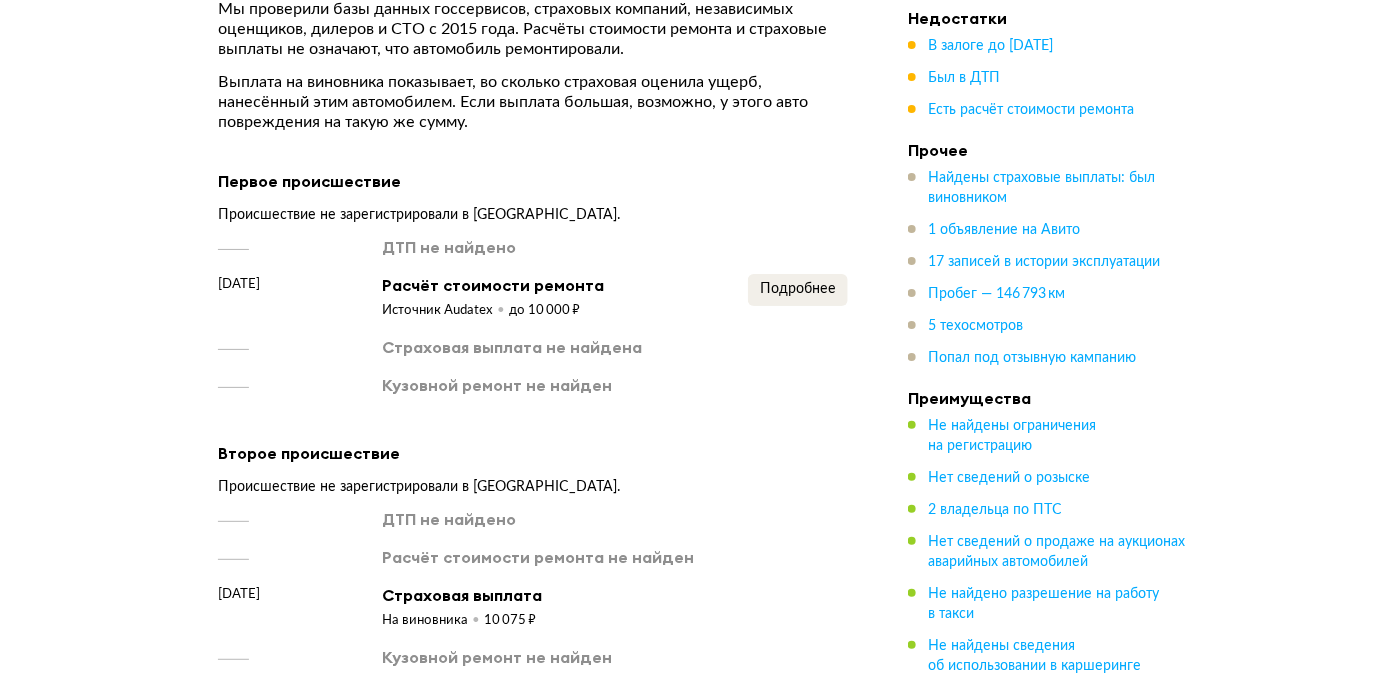 scroll, scrollTop: 2458, scrollLeft: 0, axis: vertical 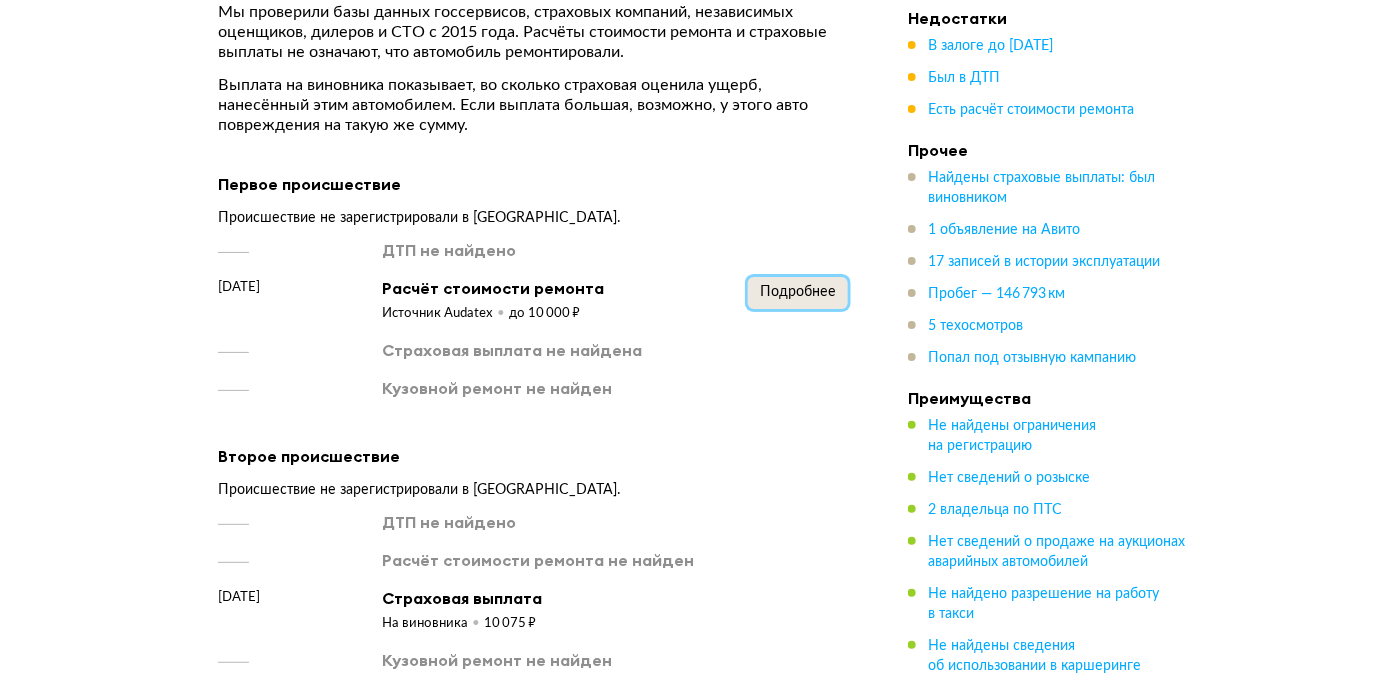 click on "Подробнее" at bounding box center (798, 292) 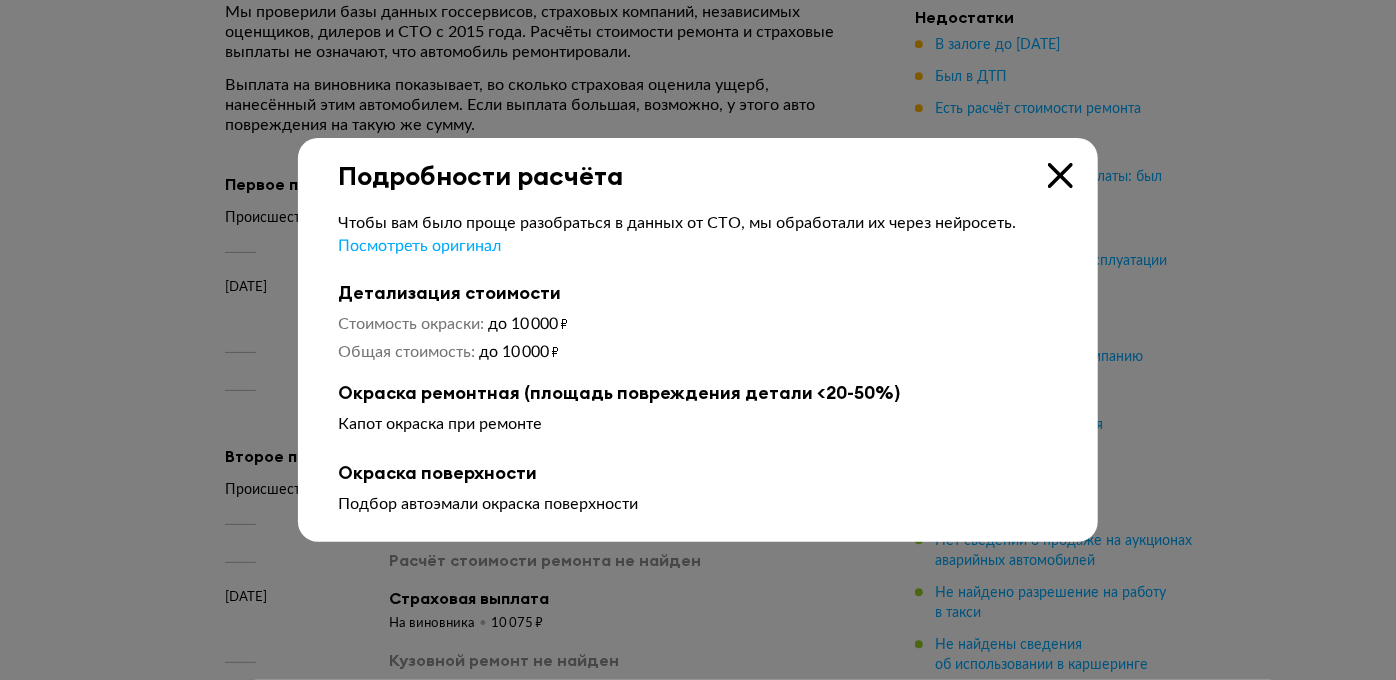 click at bounding box center [1060, 175] 